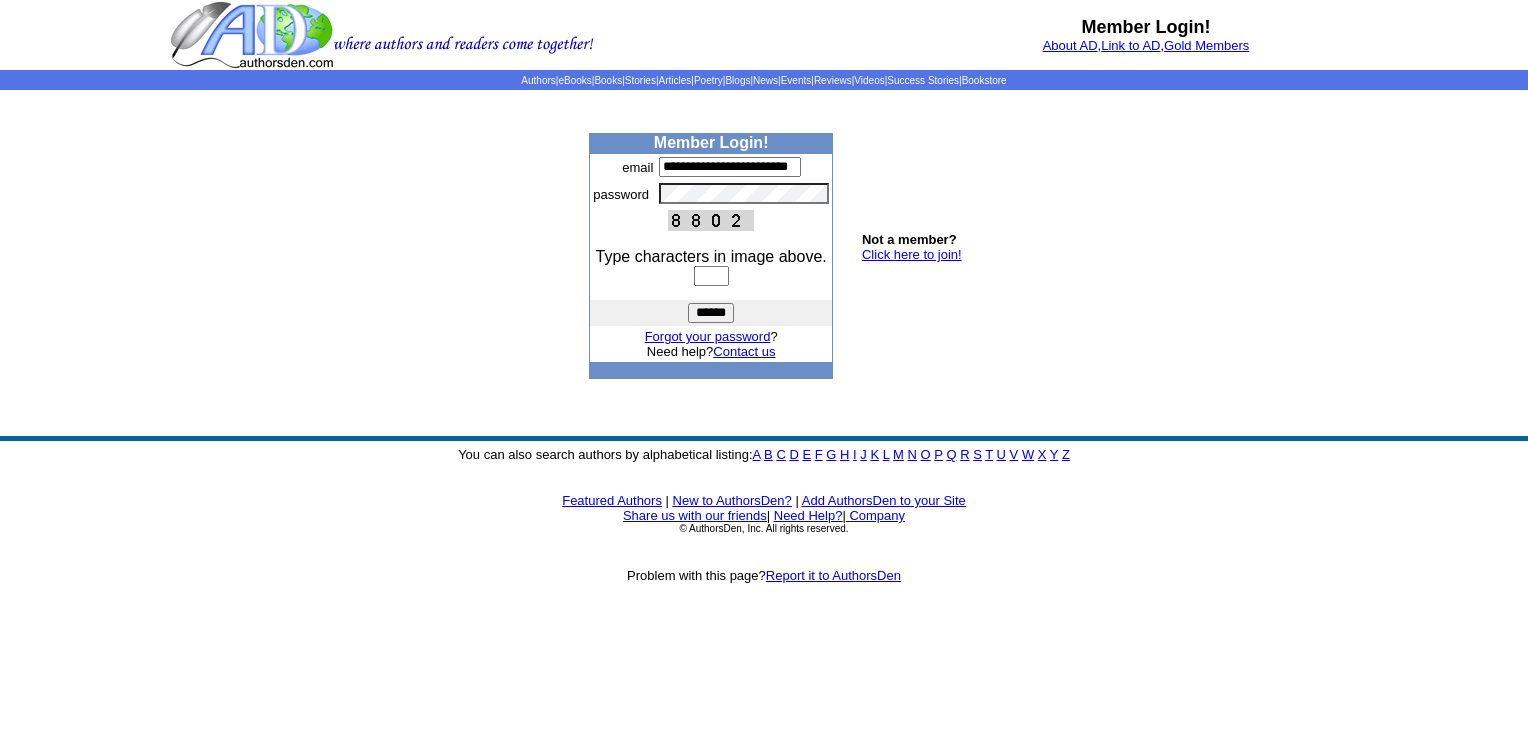 scroll, scrollTop: 0, scrollLeft: 0, axis: both 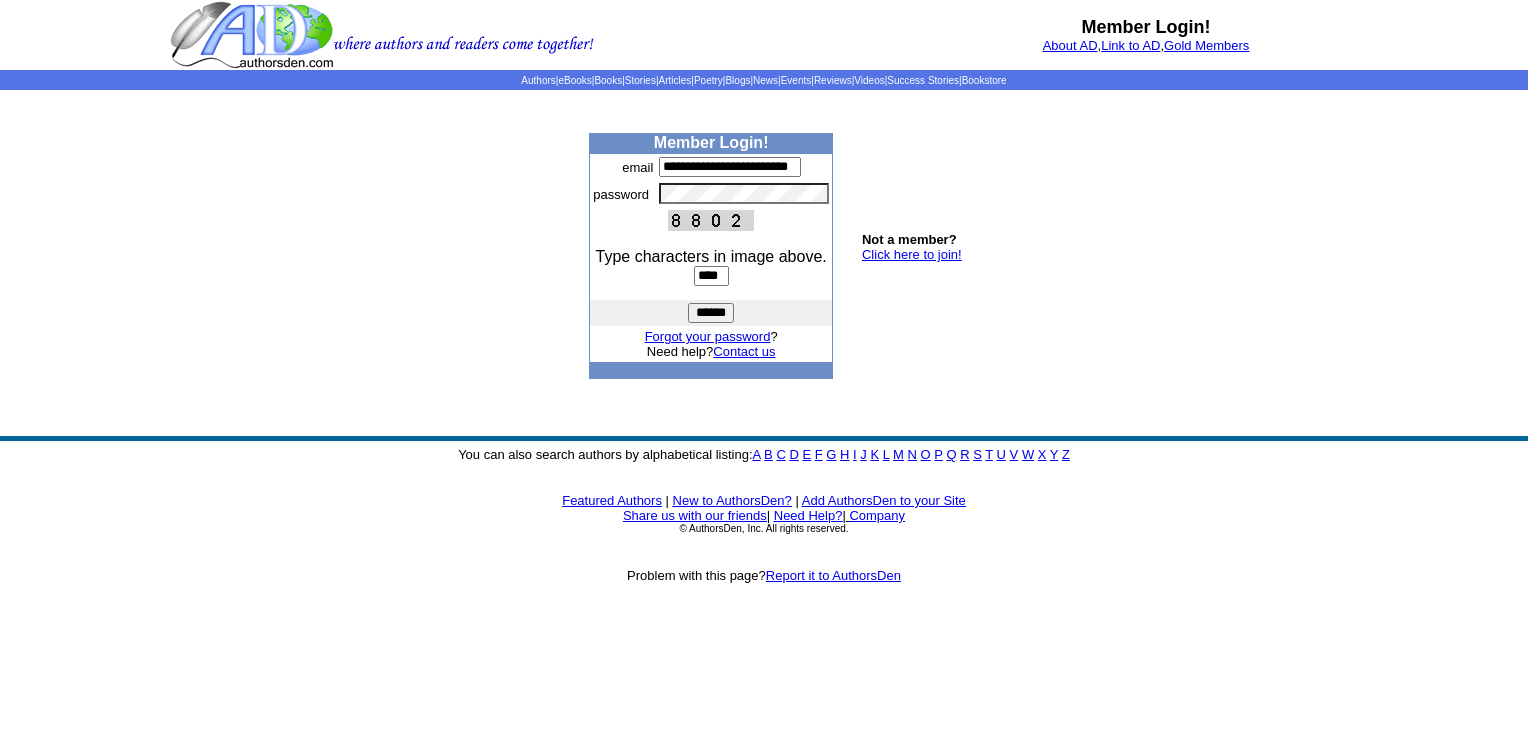 type on "****" 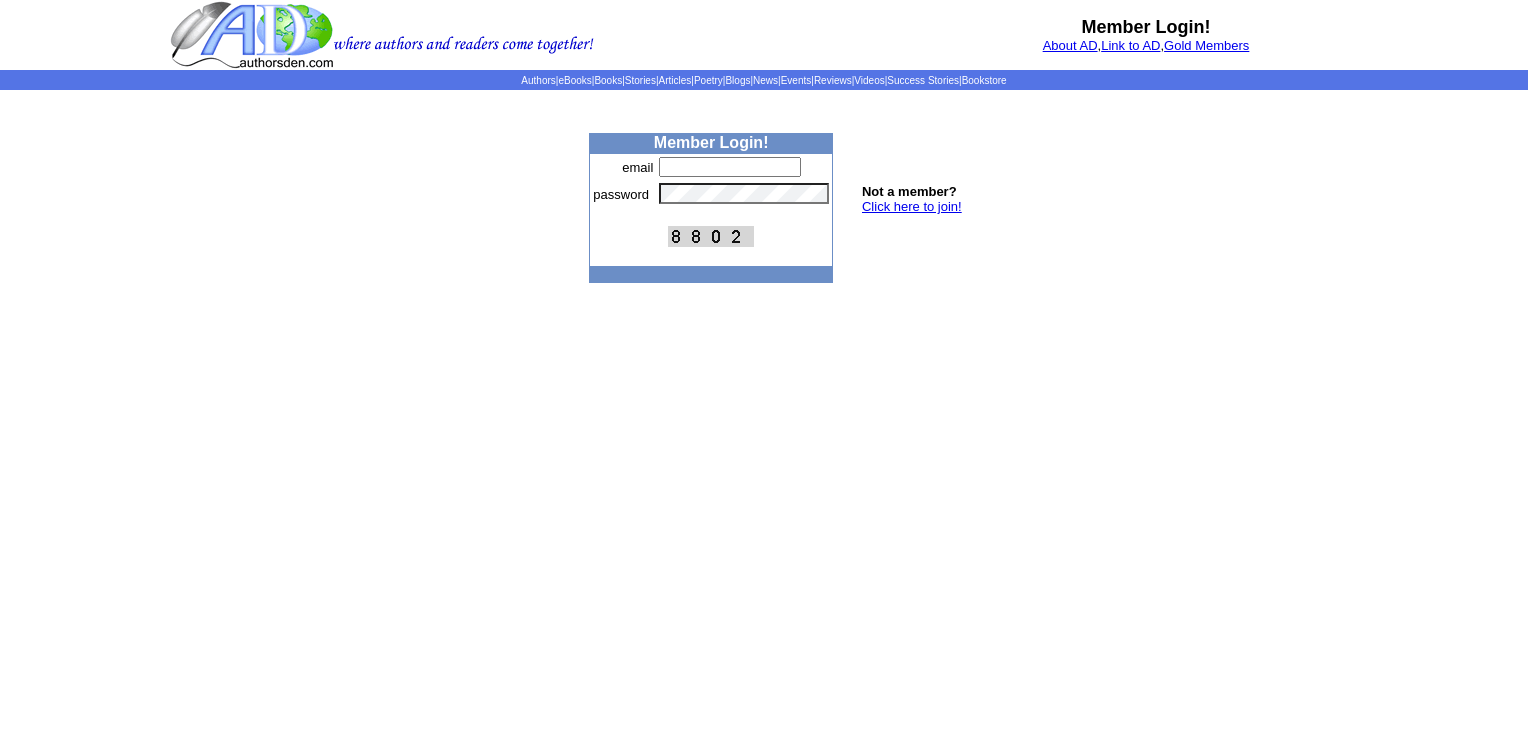 scroll, scrollTop: 0, scrollLeft: 0, axis: both 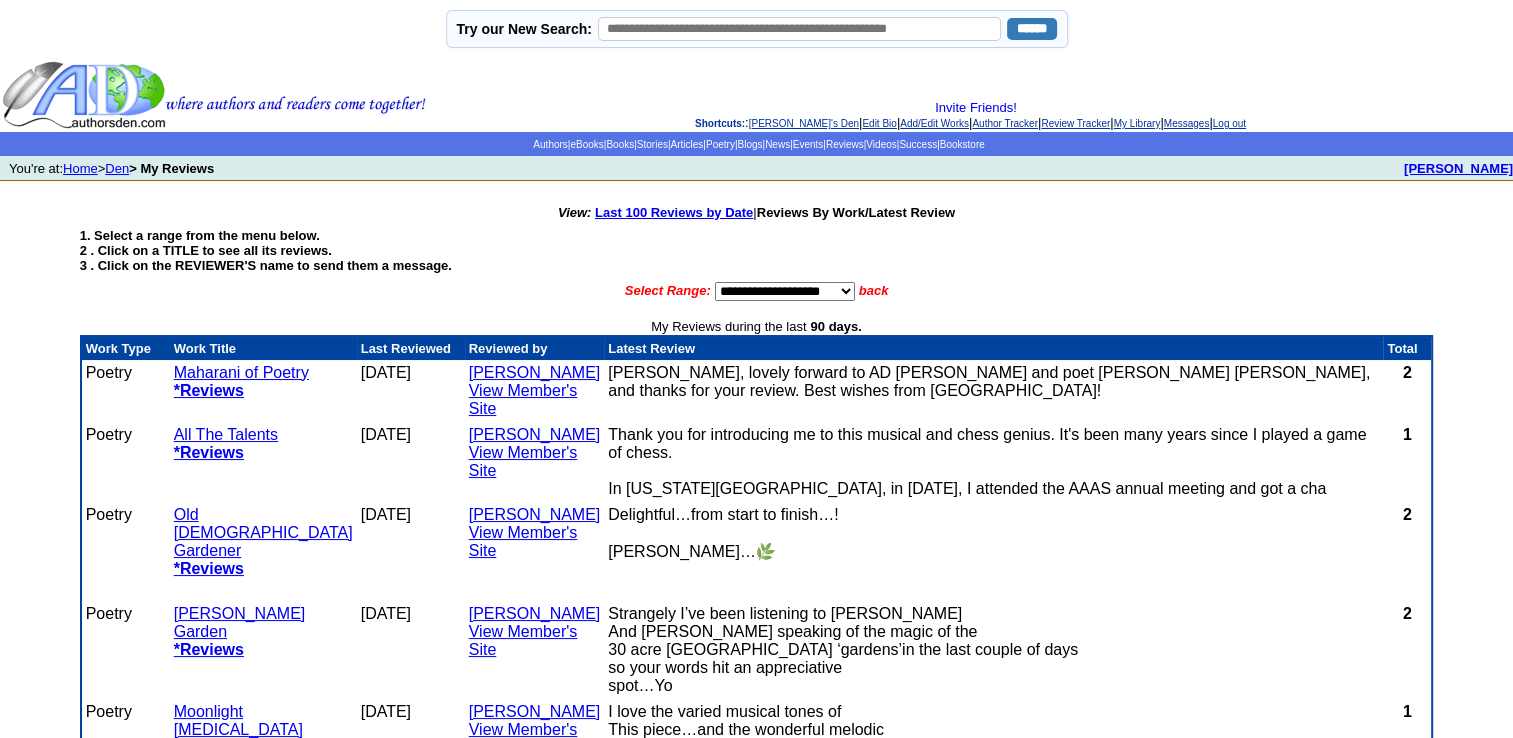 click on "[PERSON_NAME]'s Den" 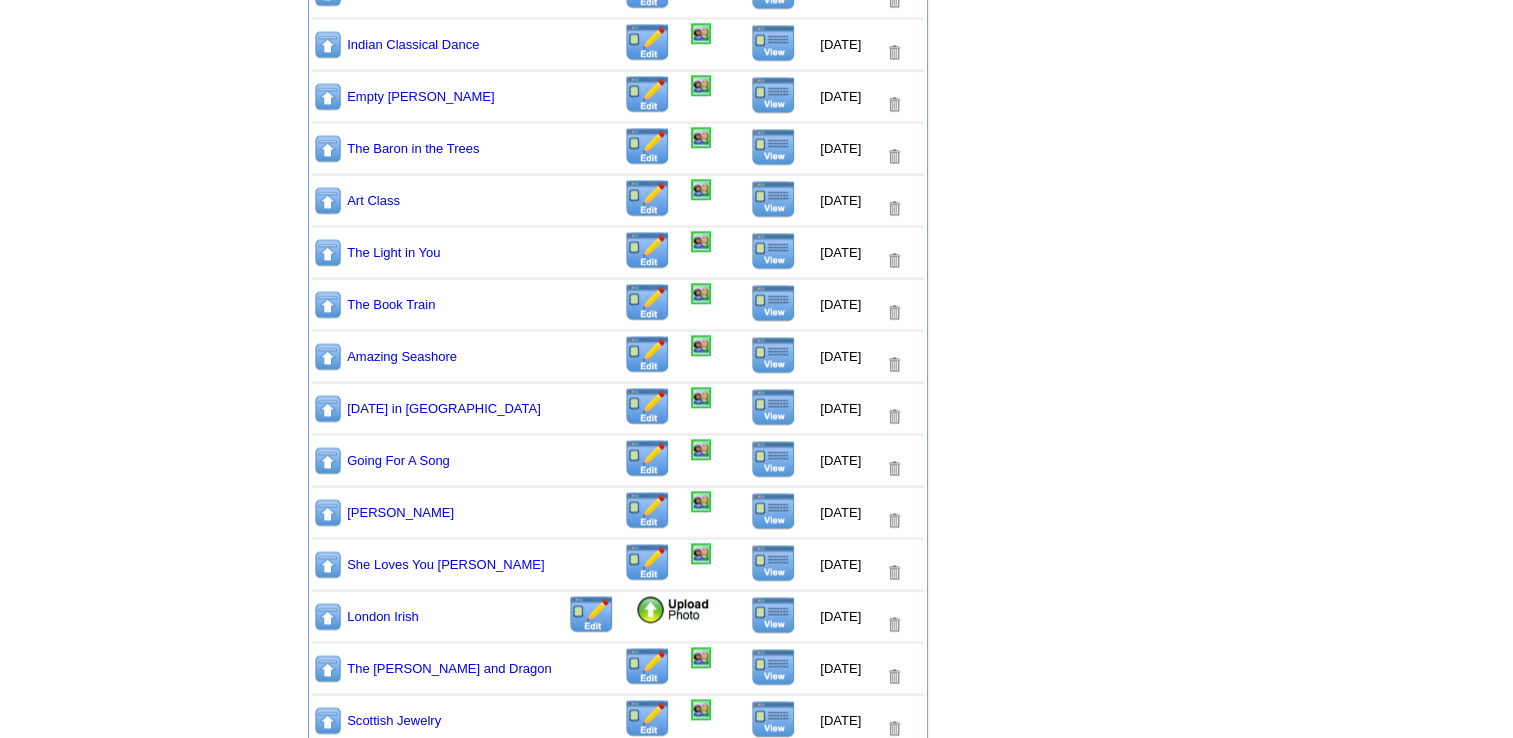 scroll, scrollTop: 2157, scrollLeft: 0, axis: vertical 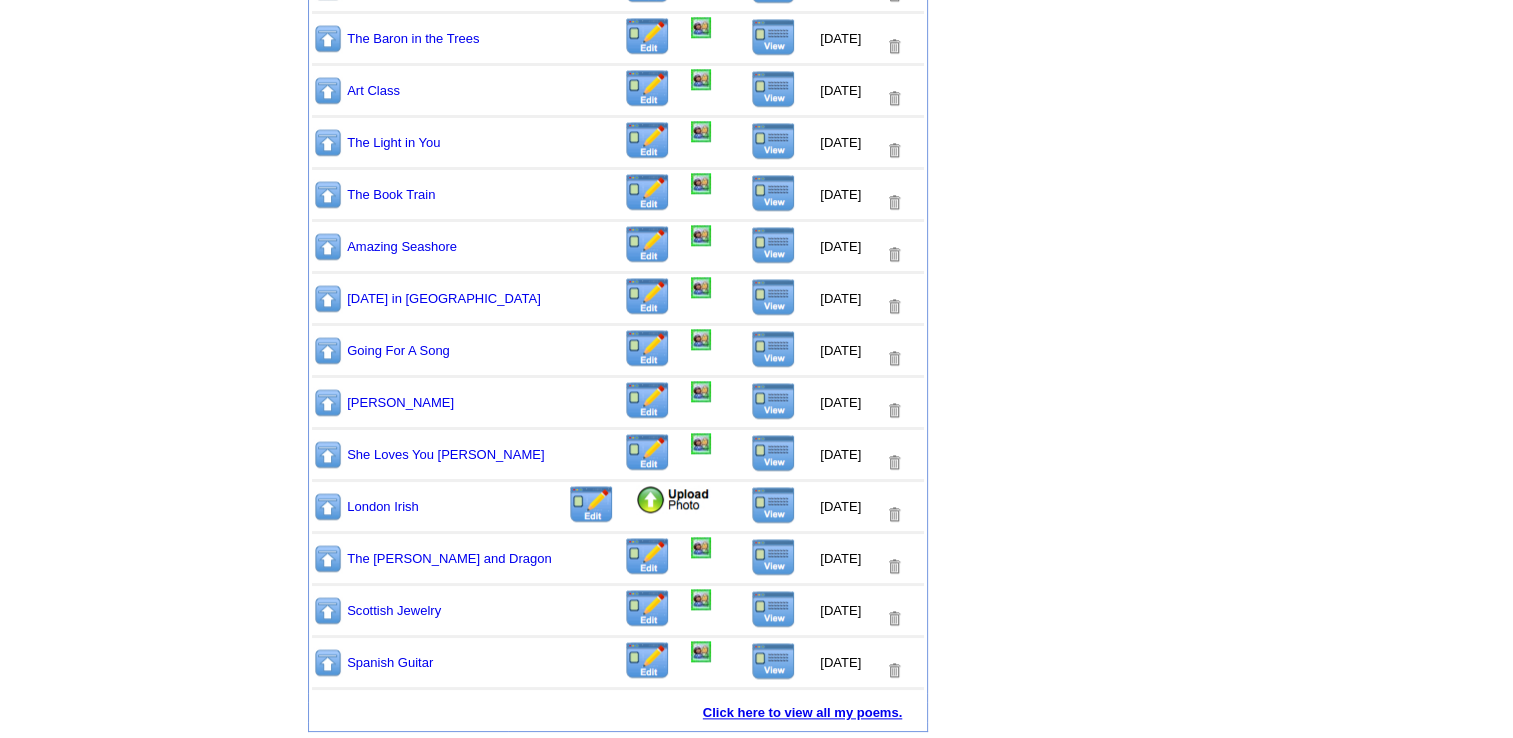 click on "Click here to view
all my poems." at bounding box center [802, 712] 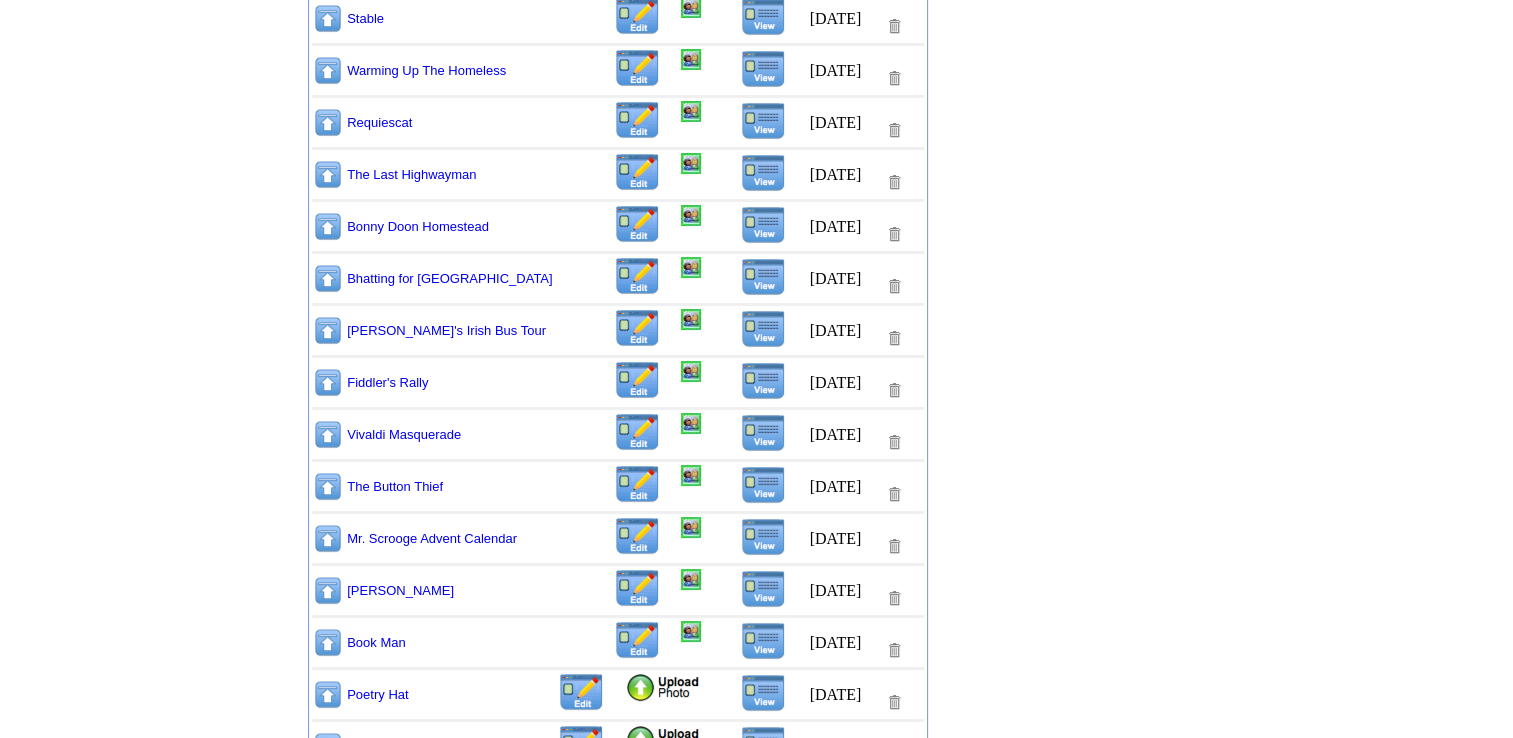 scroll, scrollTop: 7700, scrollLeft: 0, axis: vertical 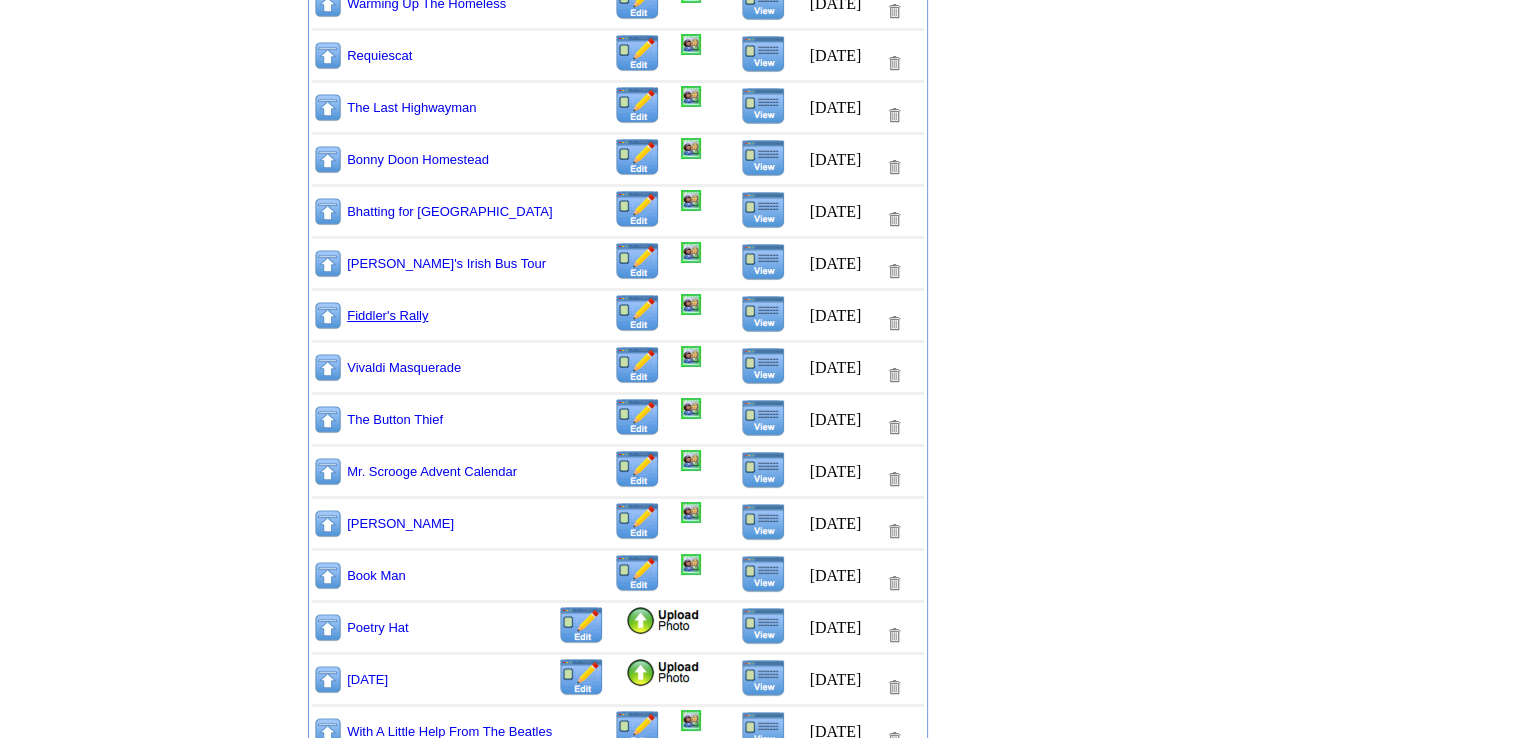 click on "Fiddler's Rally" at bounding box center (387, 315) 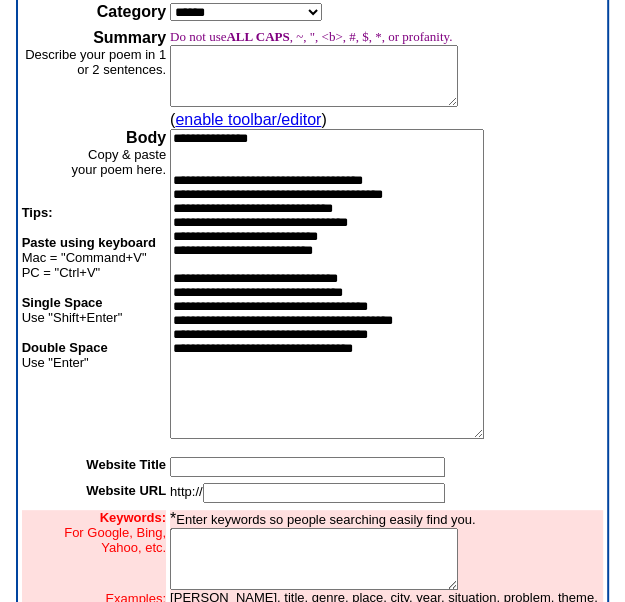 scroll, scrollTop: 300, scrollLeft: 0, axis: vertical 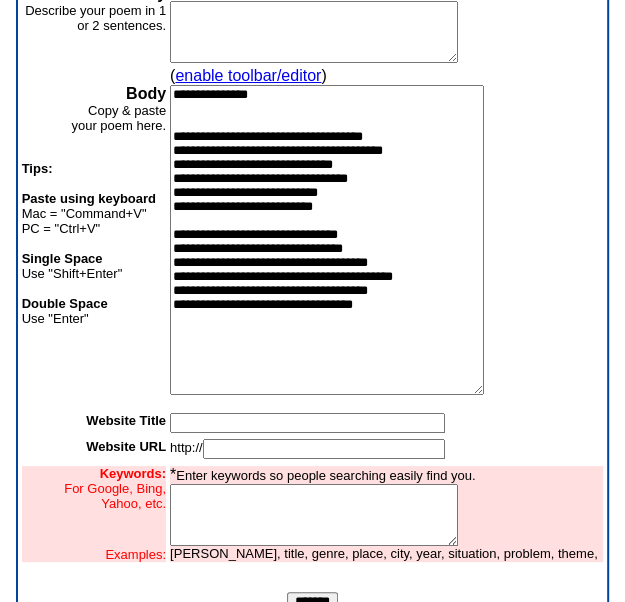 drag, startPoint x: 424, startPoint y: 175, endPoint x: 164, endPoint y: 174, distance: 260.00192 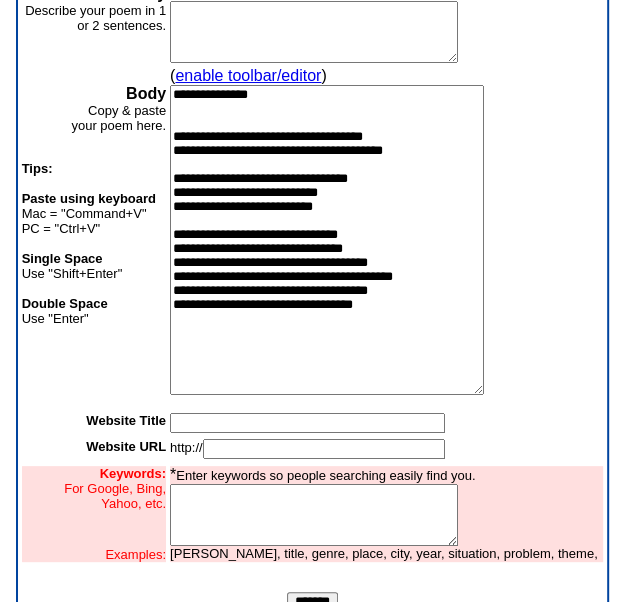 click on "**********" at bounding box center [327, 240] 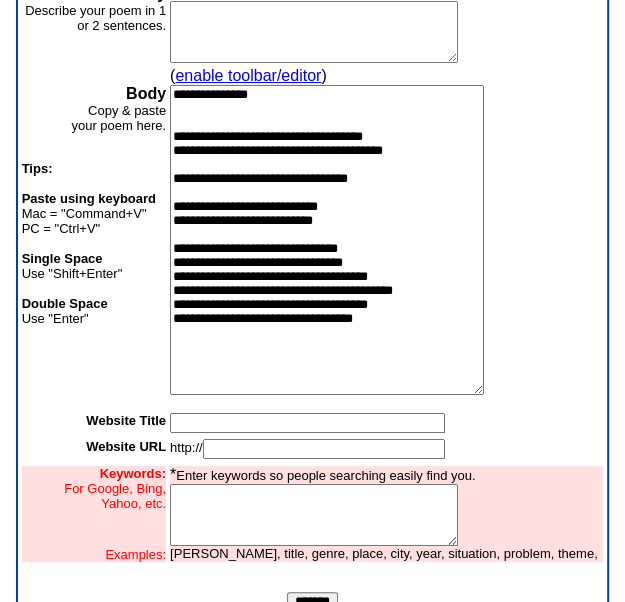 paste on "**********" 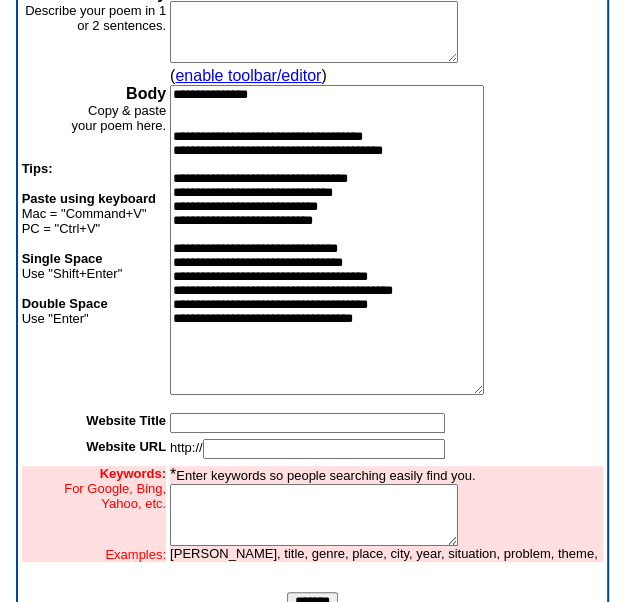 click on "**********" at bounding box center [327, 240] 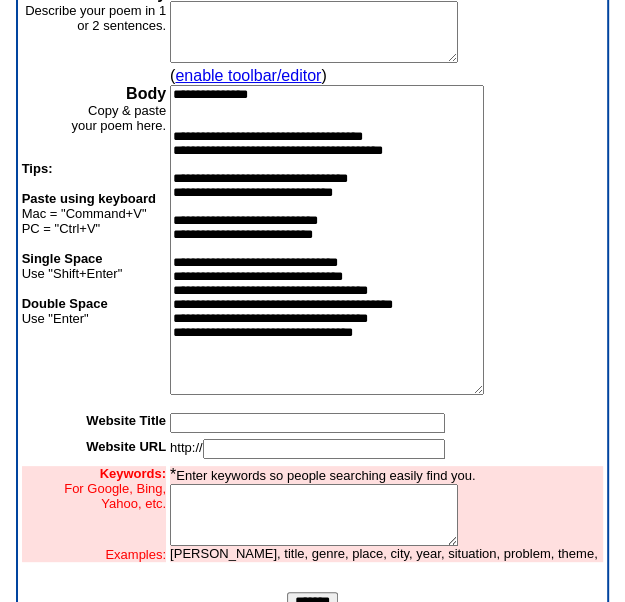 click on "**********" at bounding box center (327, 240) 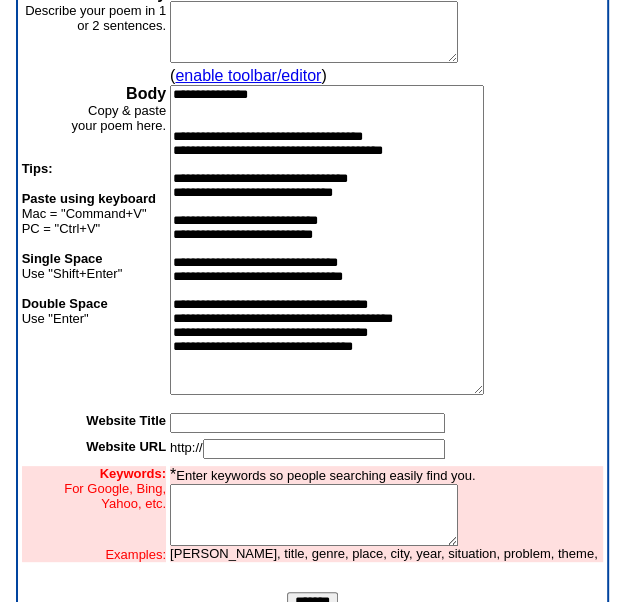 drag, startPoint x: 467, startPoint y: 327, endPoint x: 223, endPoint y: 318, distance: 244.16592 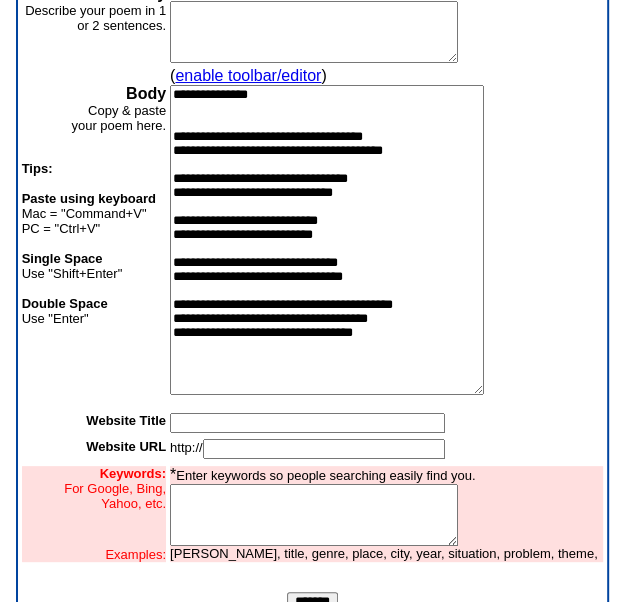 click on "**********" at bounding box center [327, 240] 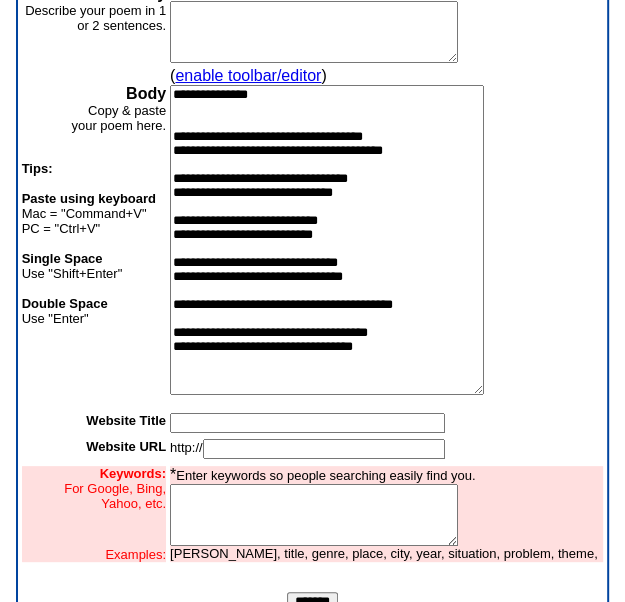 paste on "**********" 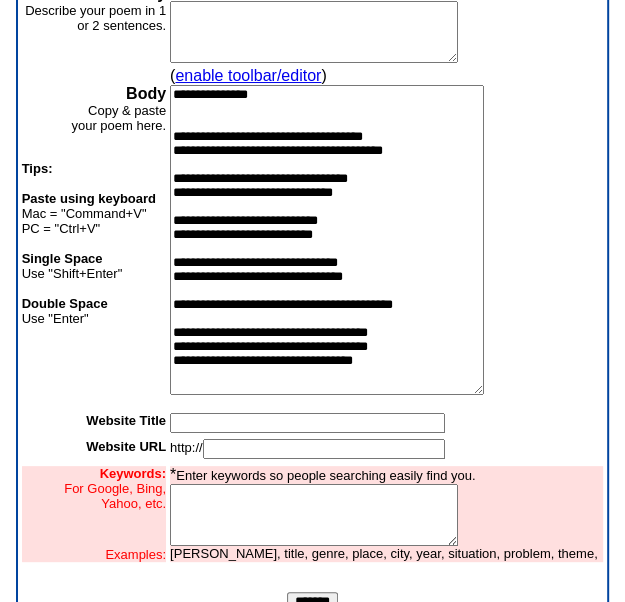 scroll, scrollTop: 30, scrollLeft: 0, axis: vertical 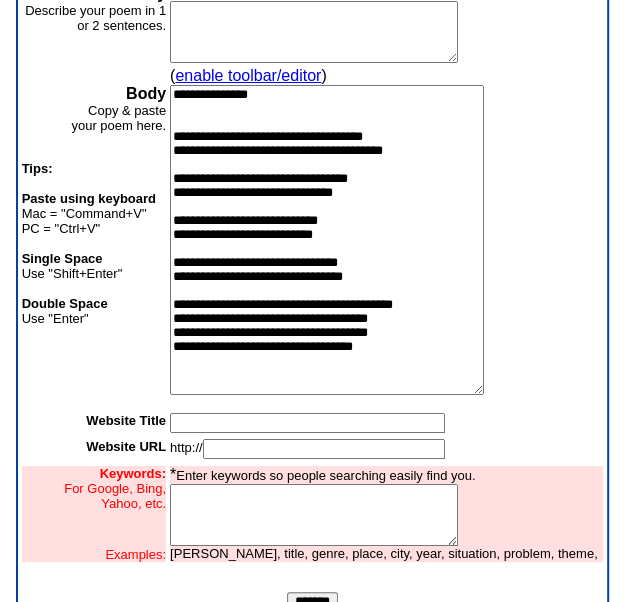 click on "**********" at bounding box center [327, 240] 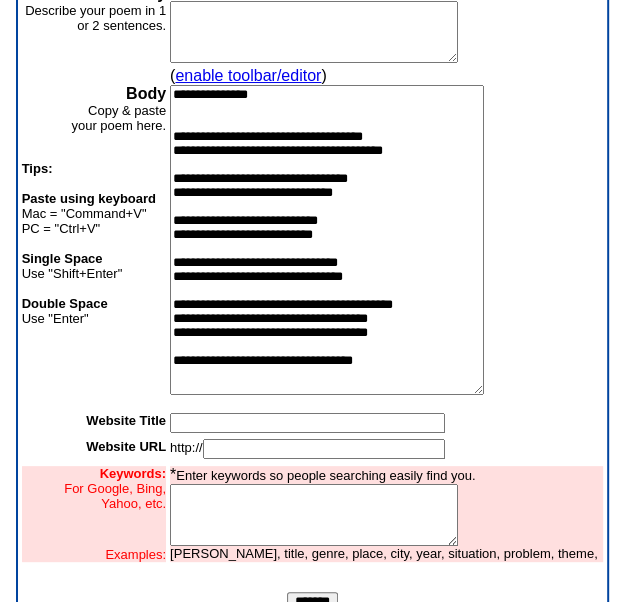 scroll, scrollTop: 30, scrollLeft: 0, axis: vertical 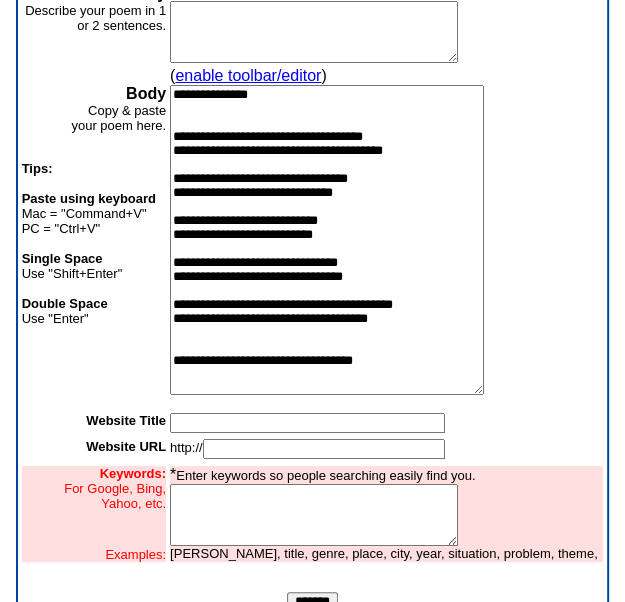 click on "**********" at bounding box center (327, 240) 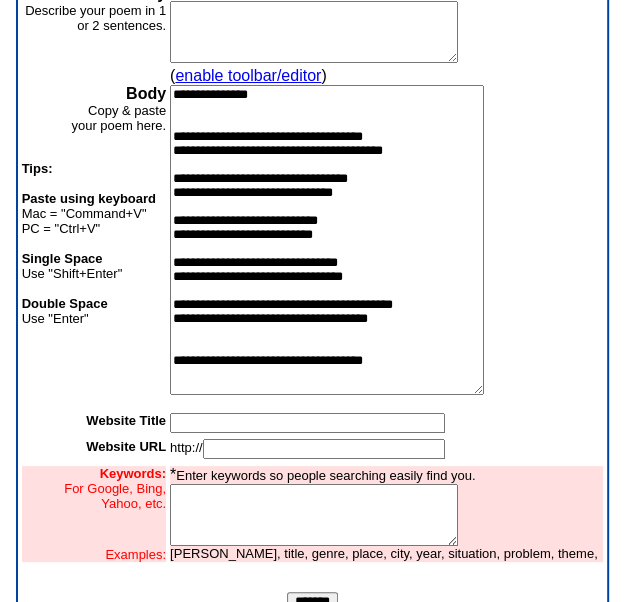 scroll, scrollTop: 59, scrollLeft: 0, axis: vertical 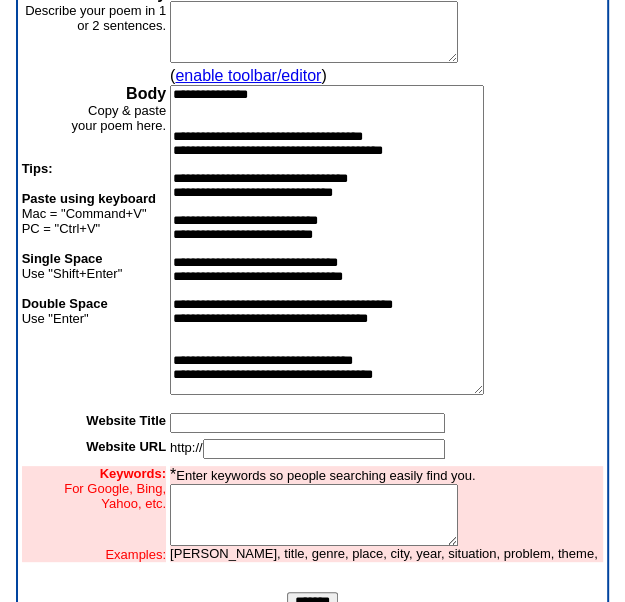click on "**********" at bounding box center (327, 240) 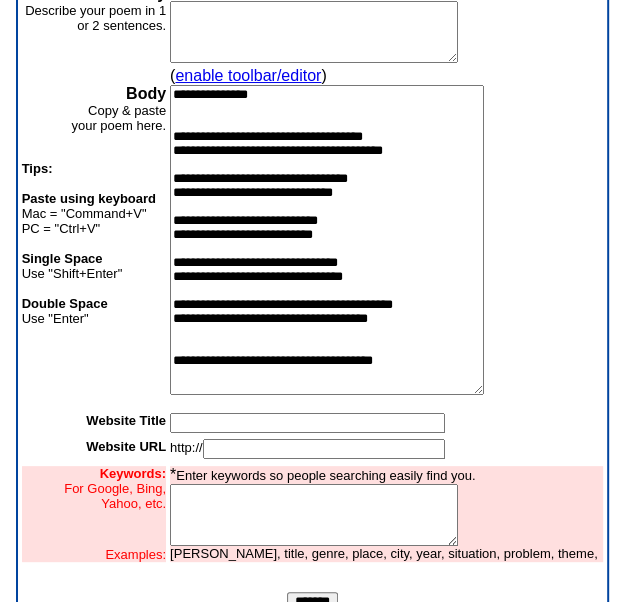 scroll, scrollTop: 45, scrollLeft: 0, axis: vertical 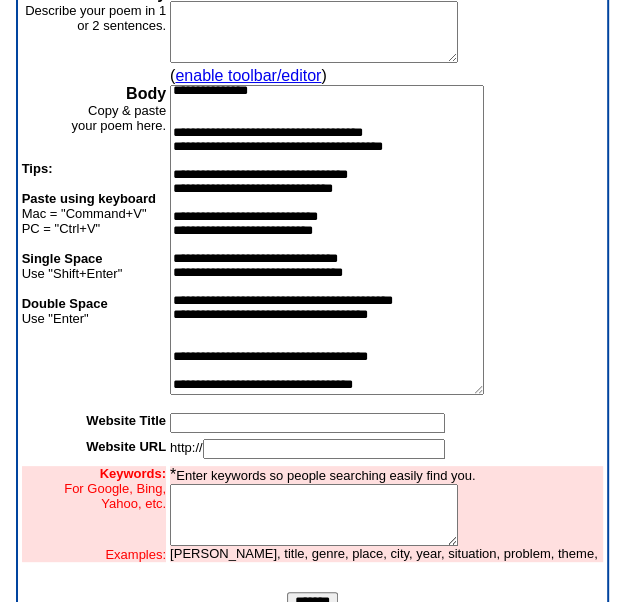 click on "**********" at bounding box center [327, 240] 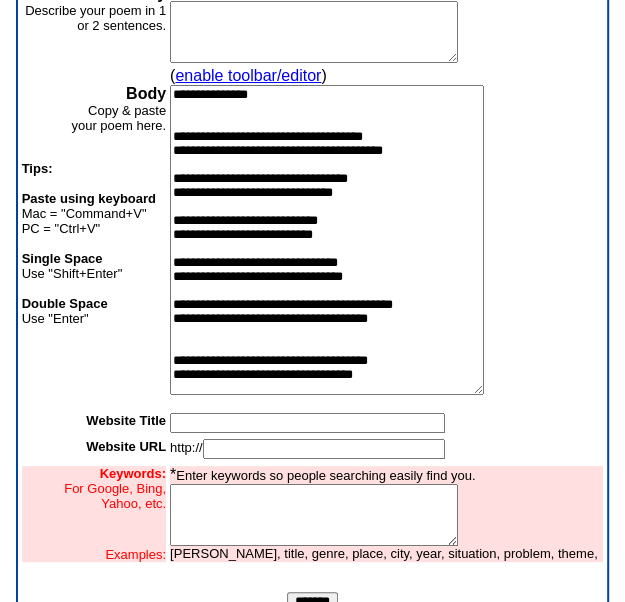 scroll, scrollTop: 45, scrollLeft: 0, axis: vertical 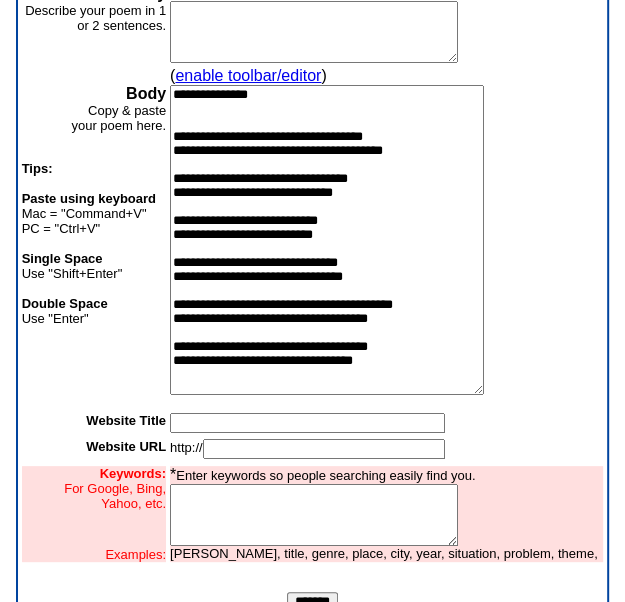 click on "**********" at bounding box center [327, 240] 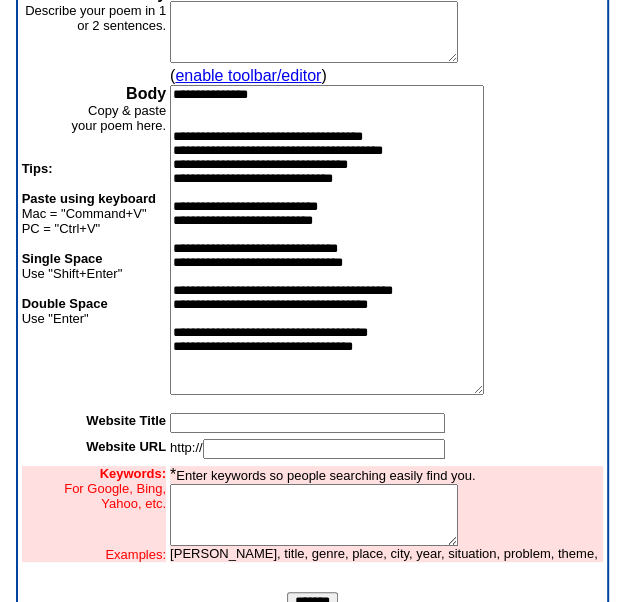 click on "**********" at bounding box center (327, 240) 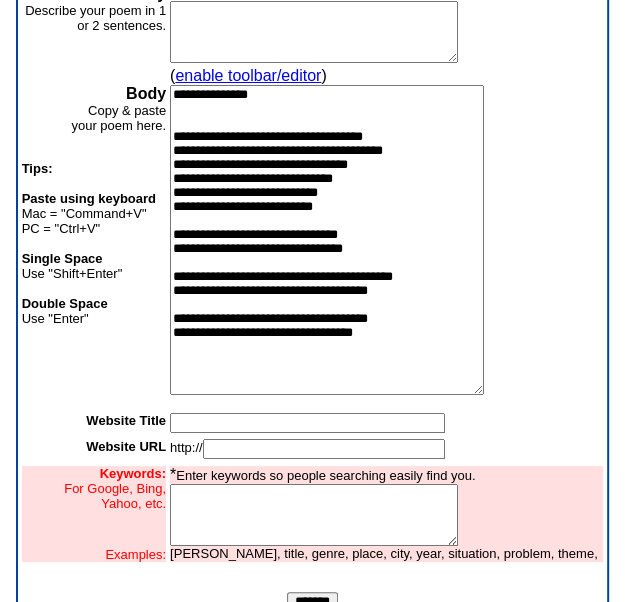 click on "**********" at bounding box center (327, 240) 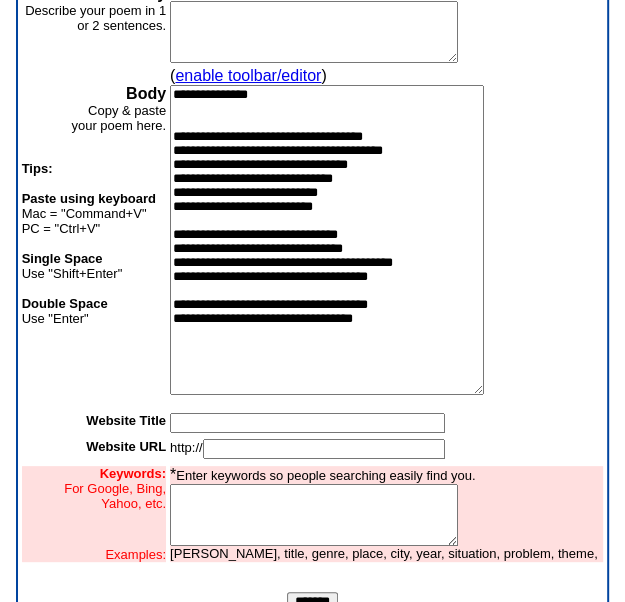 click on "**********" at bounding box center (327, 240) 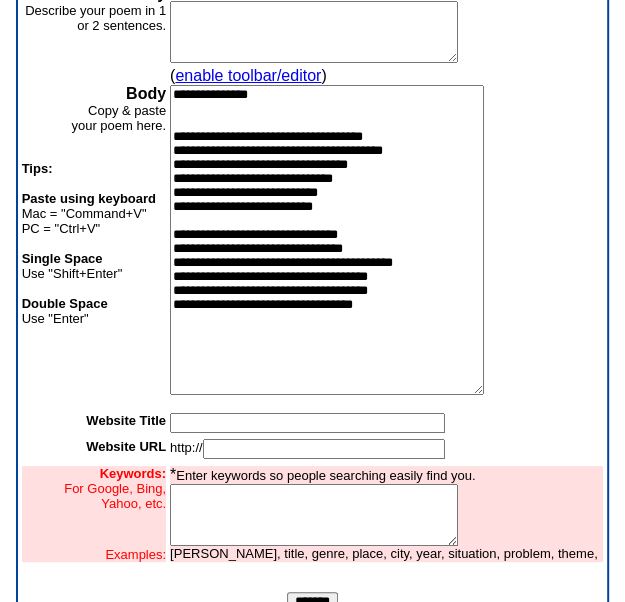 drag, startPoint x: 453, startPoint y: 354, endPoint x: 141, endPoint y: 97, distance: 404.219 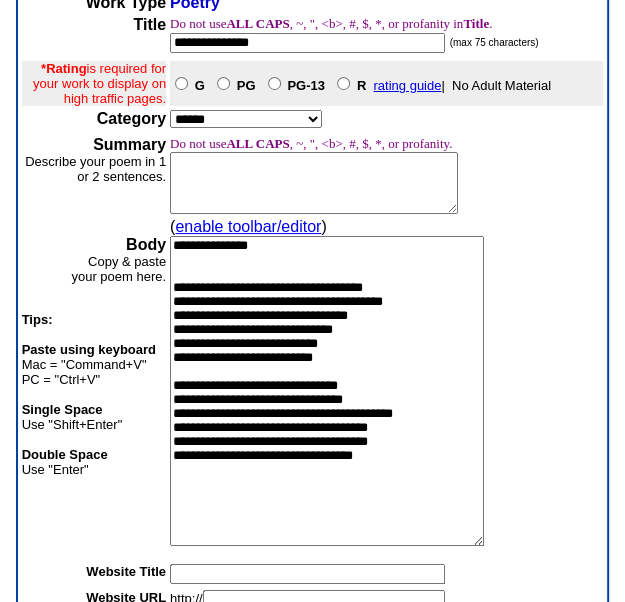 scroll, scrollTop: 0, scrollLeft: 0, axis: both 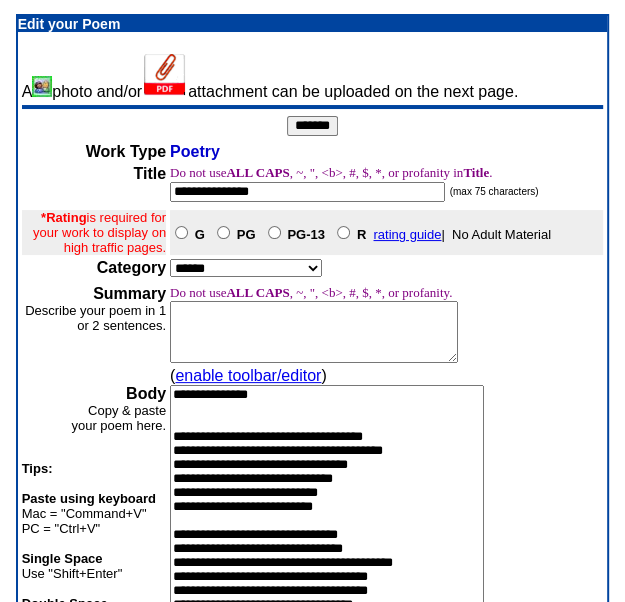 type on "**********" 